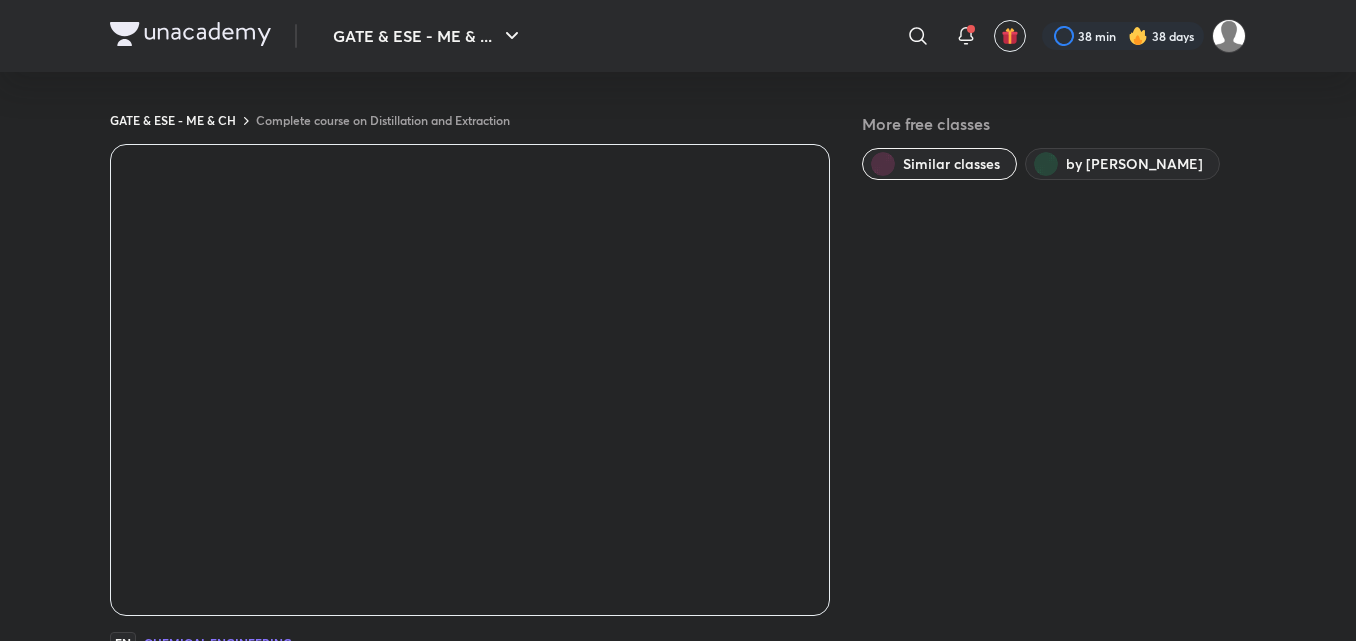 scroll, scrollTop: 0, scrollLeft: 0, axis: both 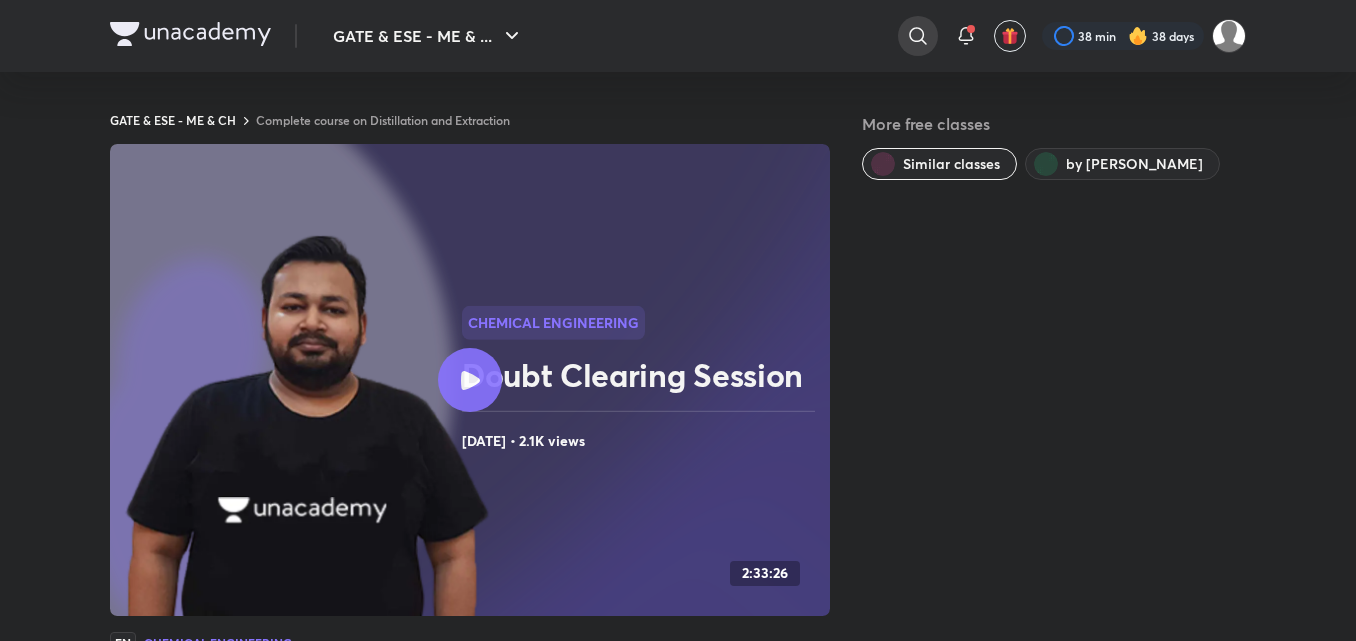 click at bounding box center [918, 36] 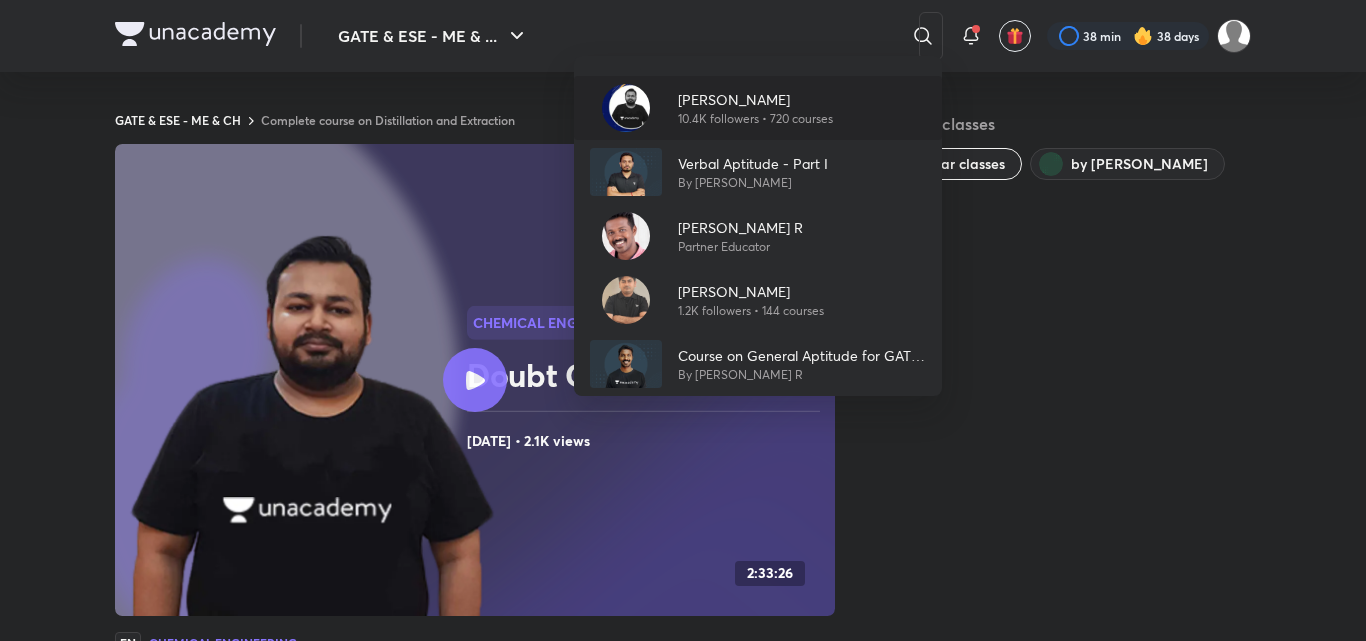 click on "[PERSON_NAME]" at bounding box center [755, 99] 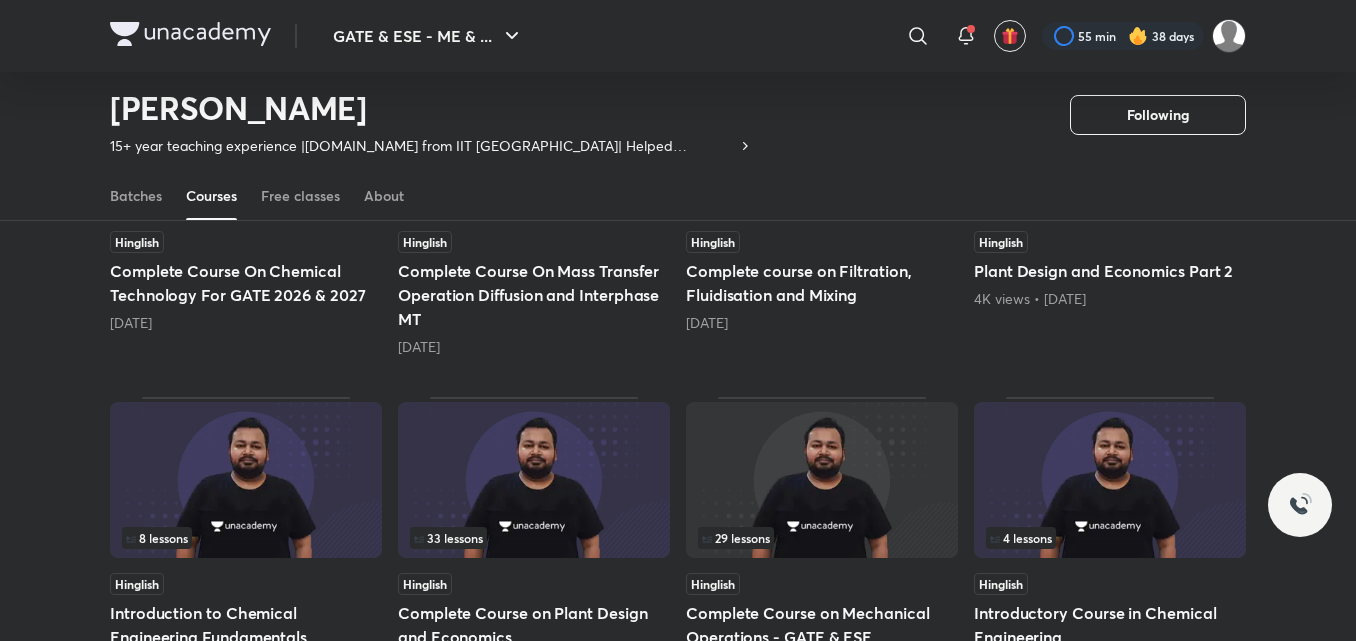 scroll, scrollTop: 0, scrollLeft: 0, axis: both 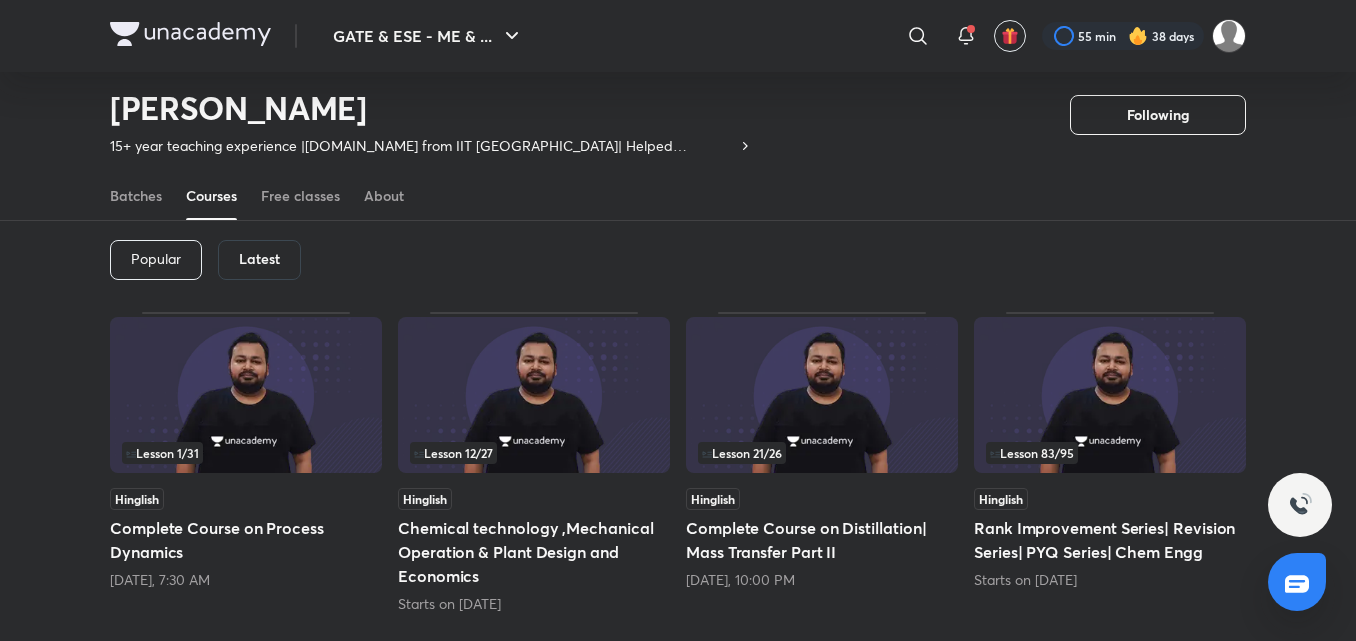 click at bounding box center [246, 395] 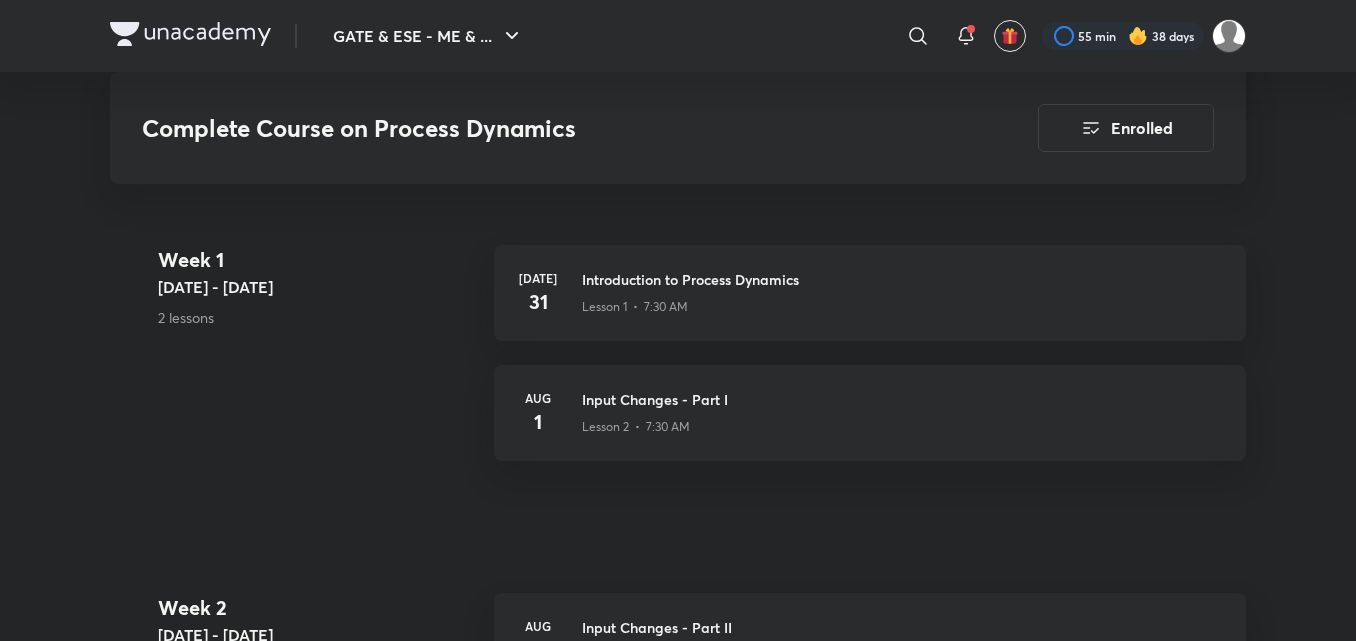 scroll, scrollTop: 1000, scrollLeft: 0, axis: vertical 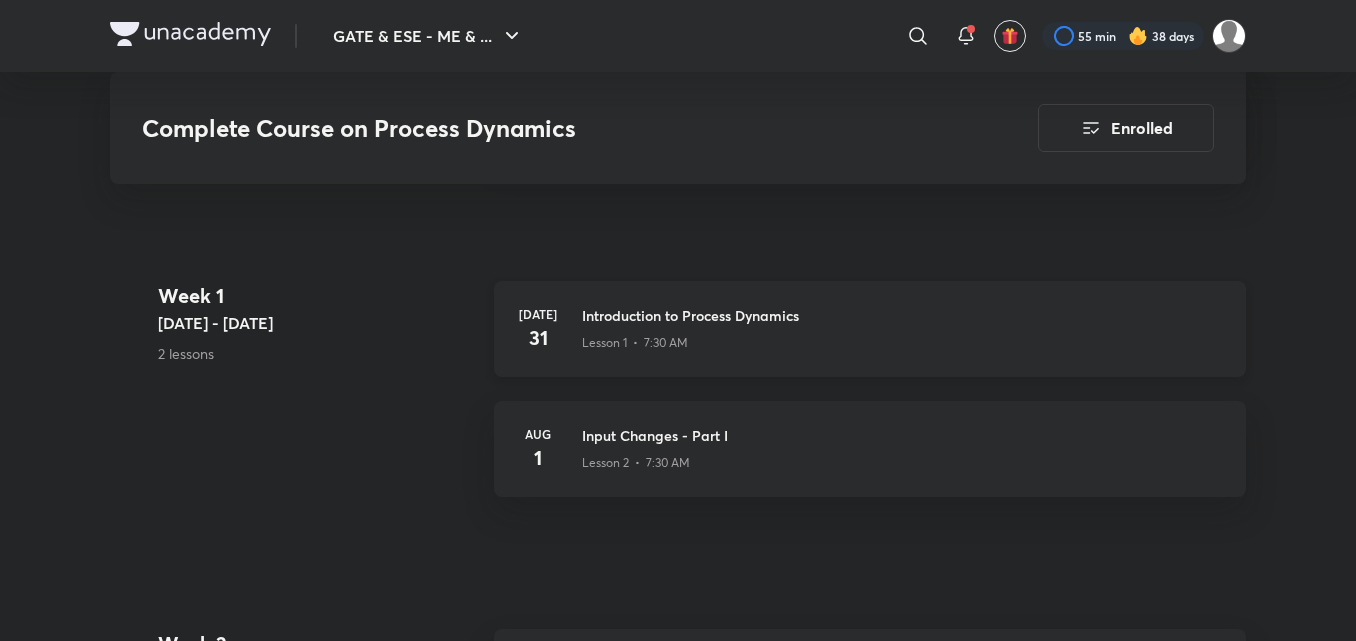 click on "Lesson 1  •  7:30 AM" at bounding box center [902, 339] 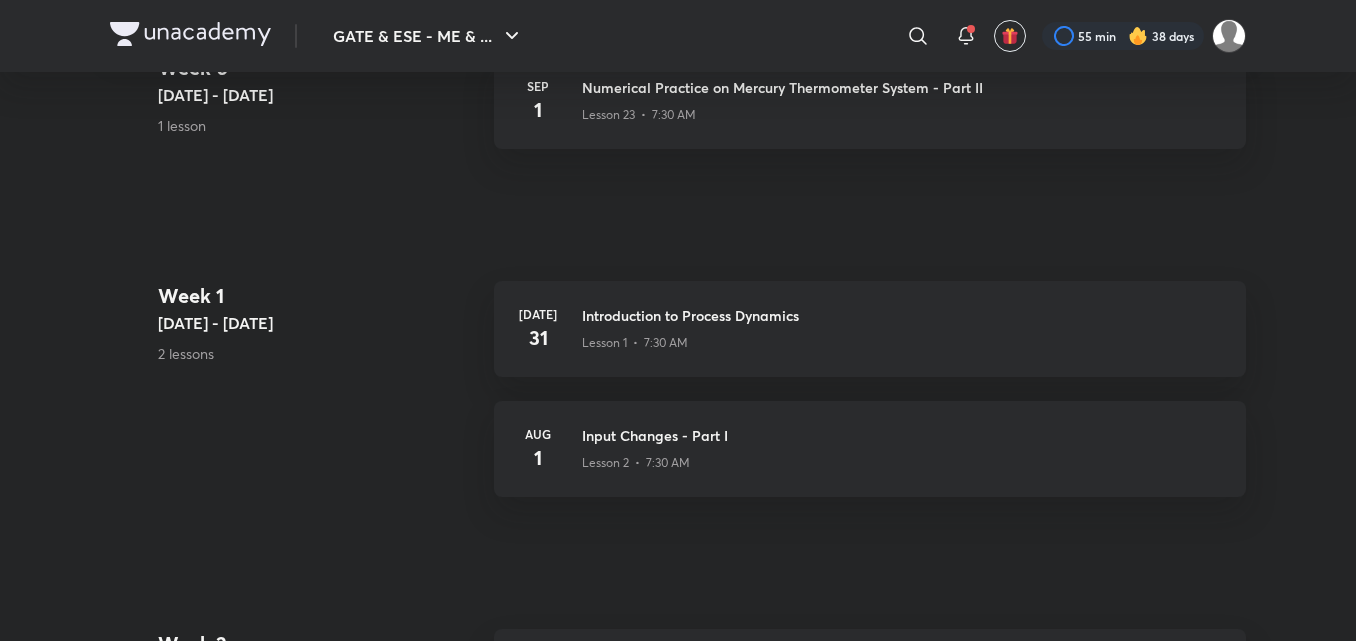 scroll, scrollTop: 87, scrollLeft: 0, axis: vertical 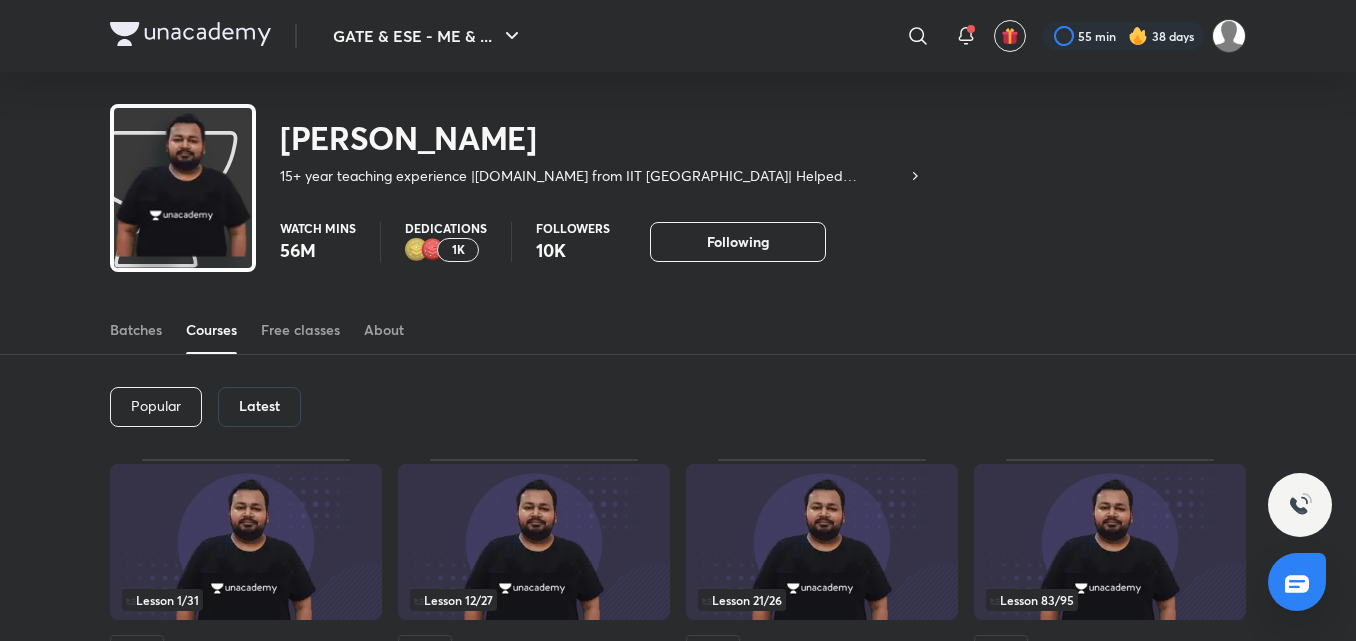 click on "Latest" at bounding box center [259, 407] 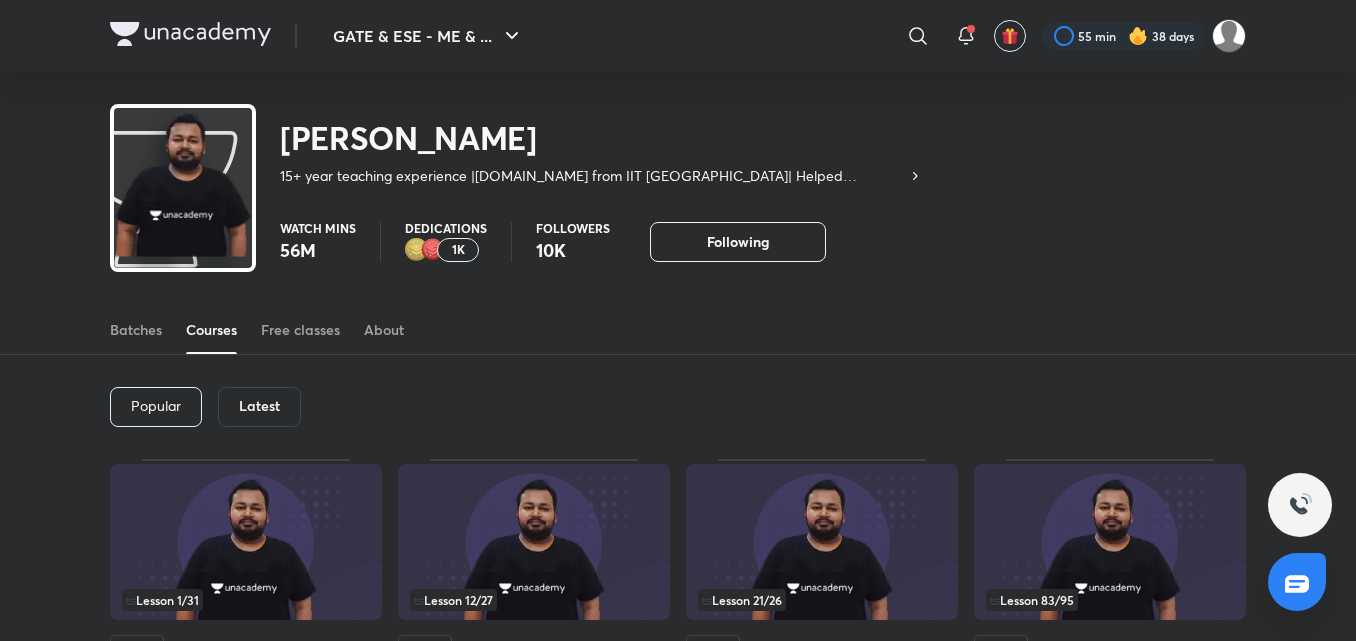 click on "Latest" at bounding box center (259, 407) 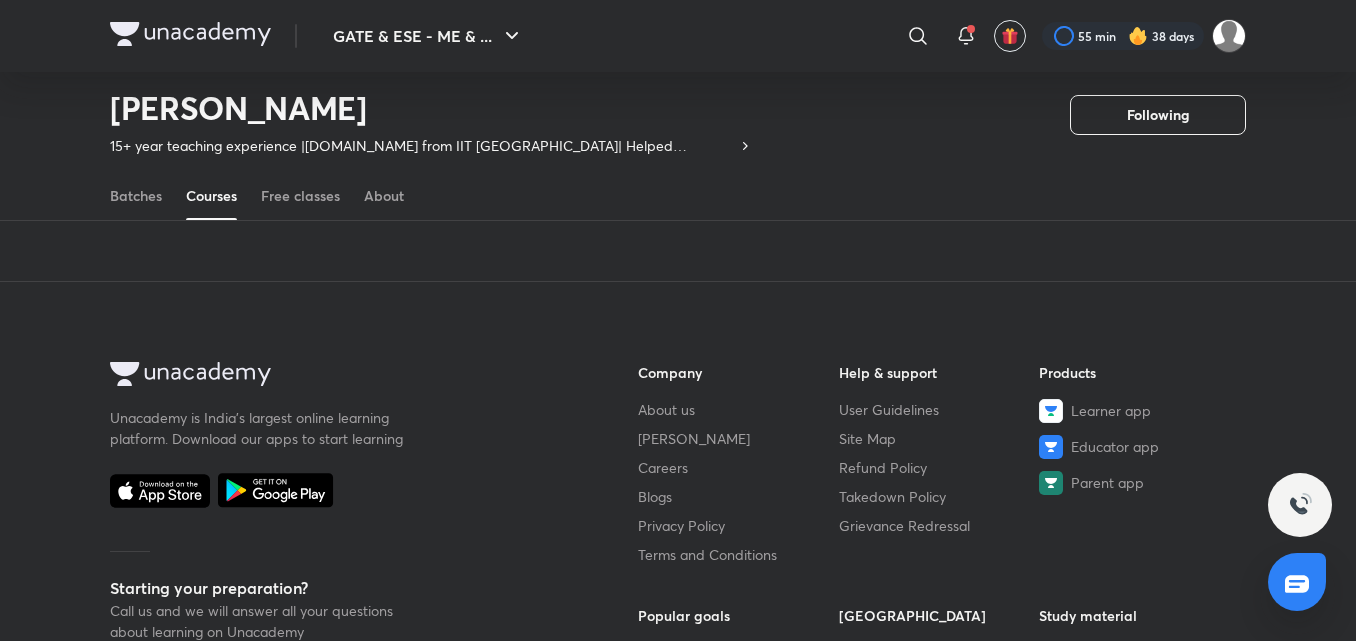 scroll, scrollTop: 987, scrollLeft: 0, axis: vertical 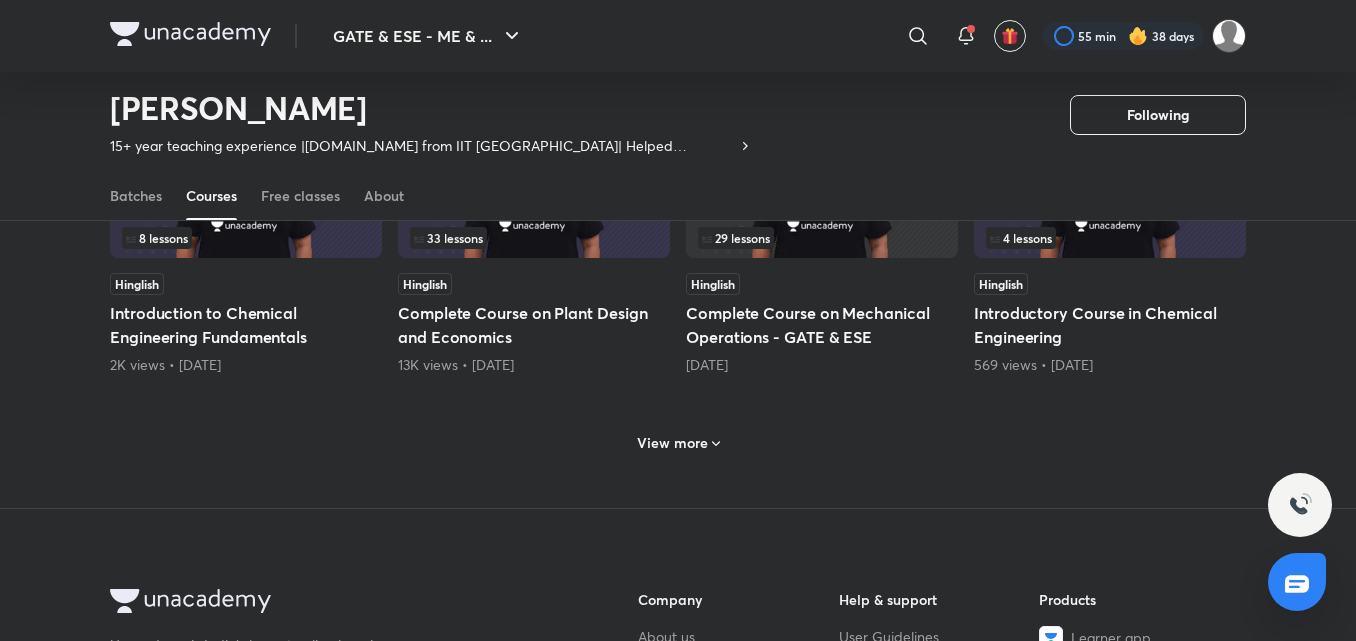 click on "View more" at bounding box center [678, 441] 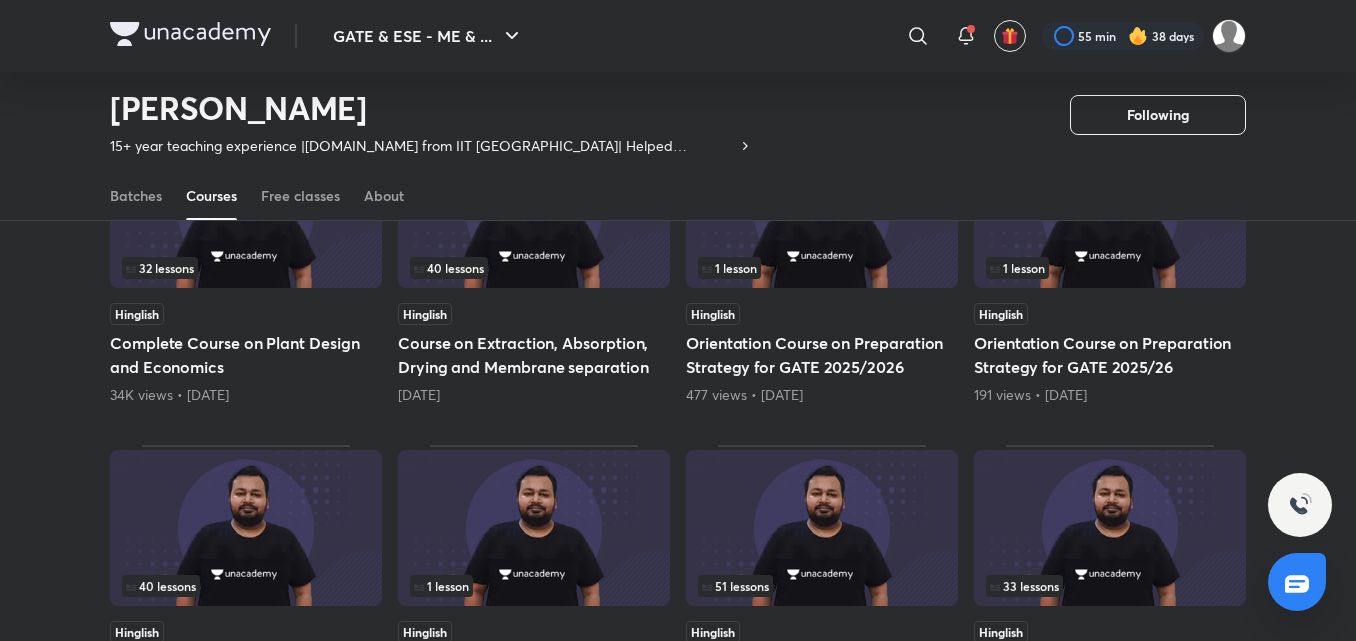 scroll, scrollTop: 1687, scrollLeft: 0, axis: vertical 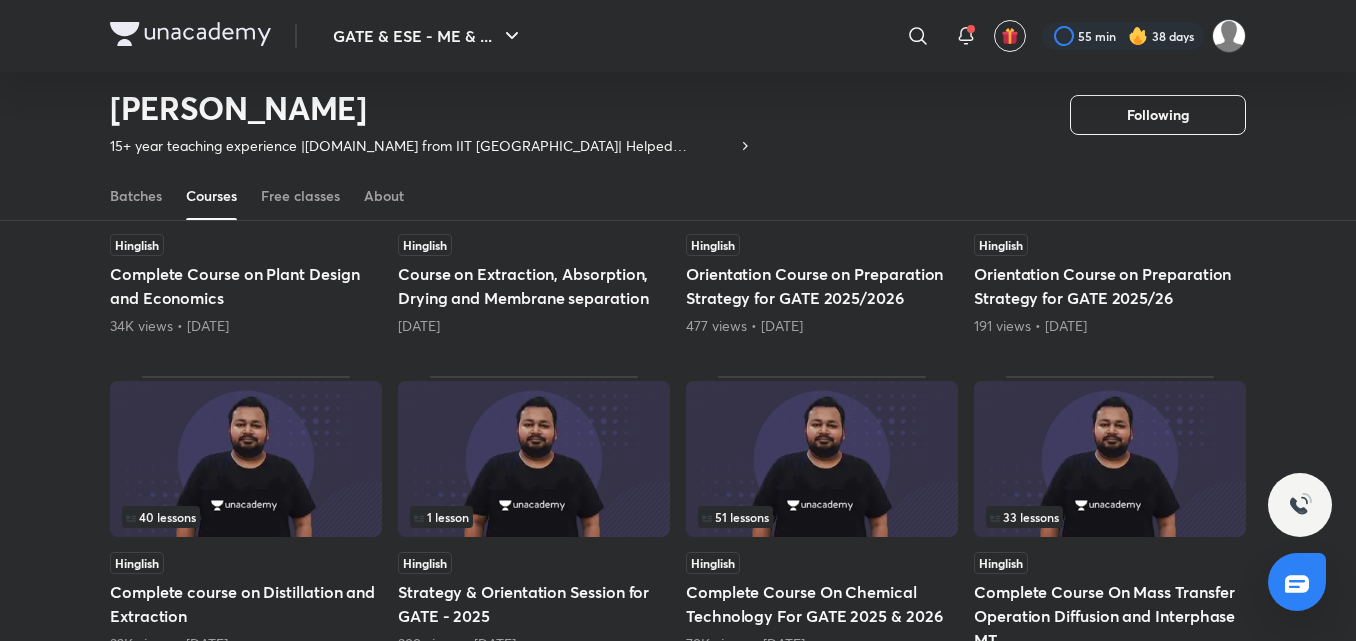click at bounding box center (246, 459) 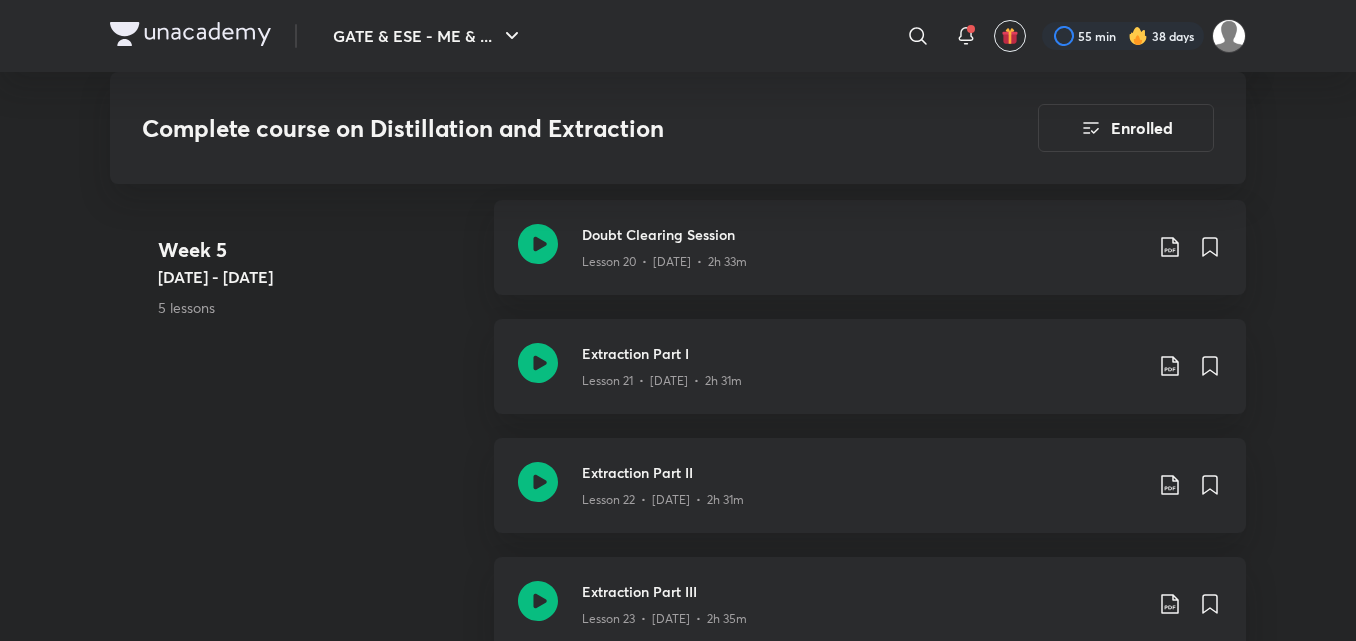 scroll, scrollTop: 3900, scrollLeft: 0, axis: vertical 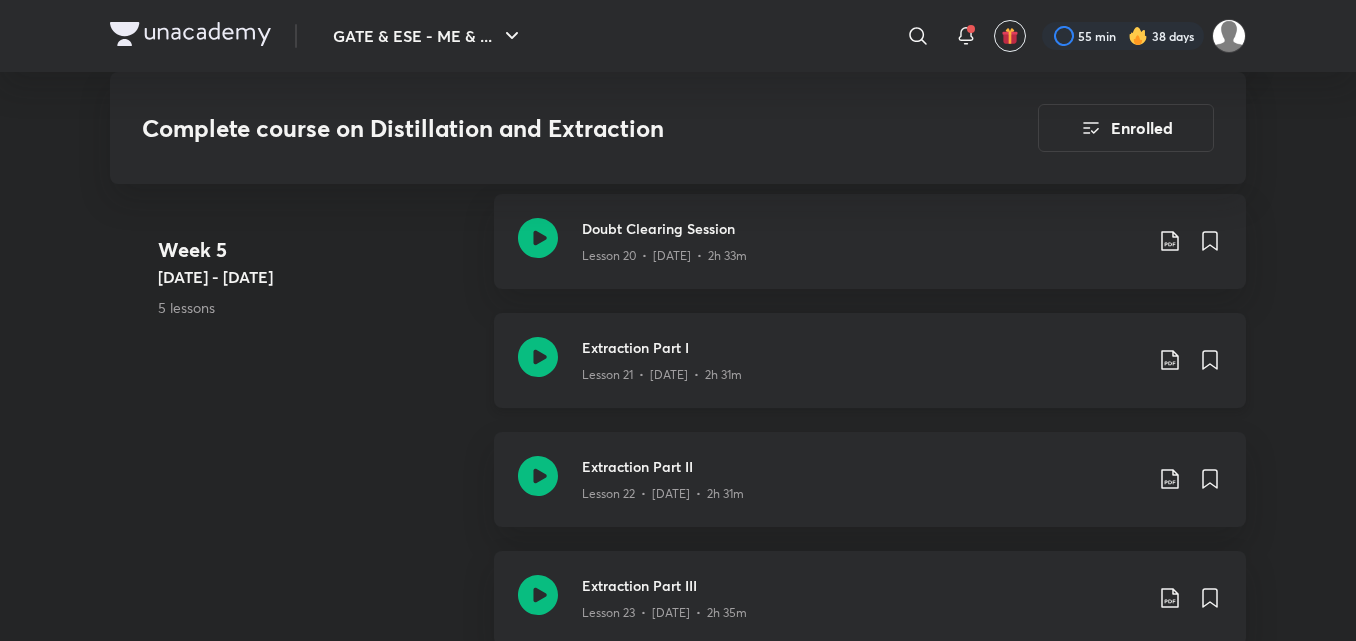 click on "Lesson 21  •  [DATE]  •  2h 31m" at bounding box center [862, 371] 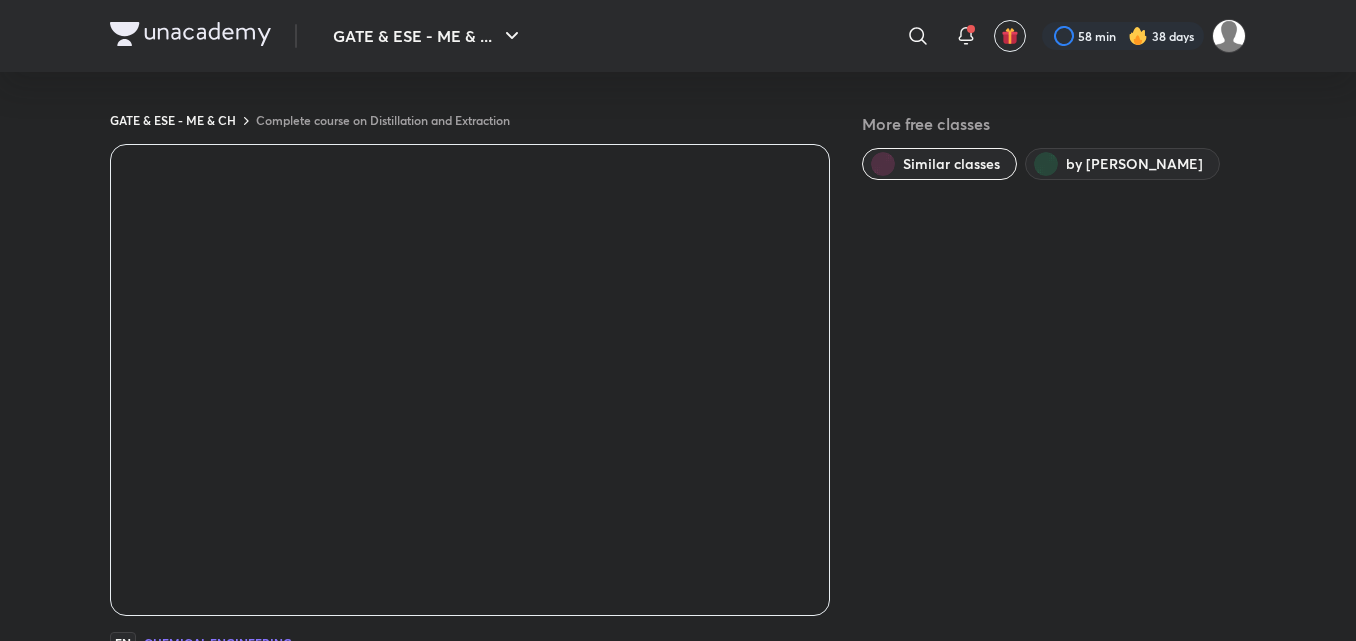 scroll, scrollTop: 0, scrollLeft: 0, axis: both 